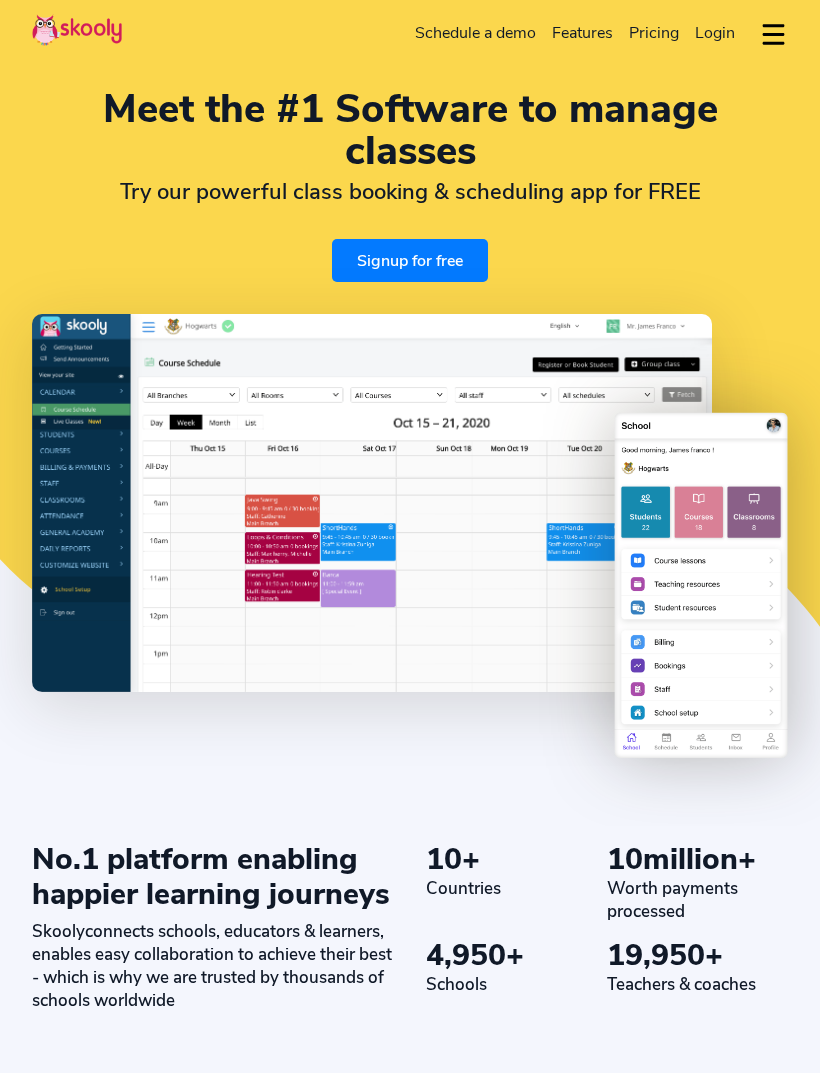select on "en" 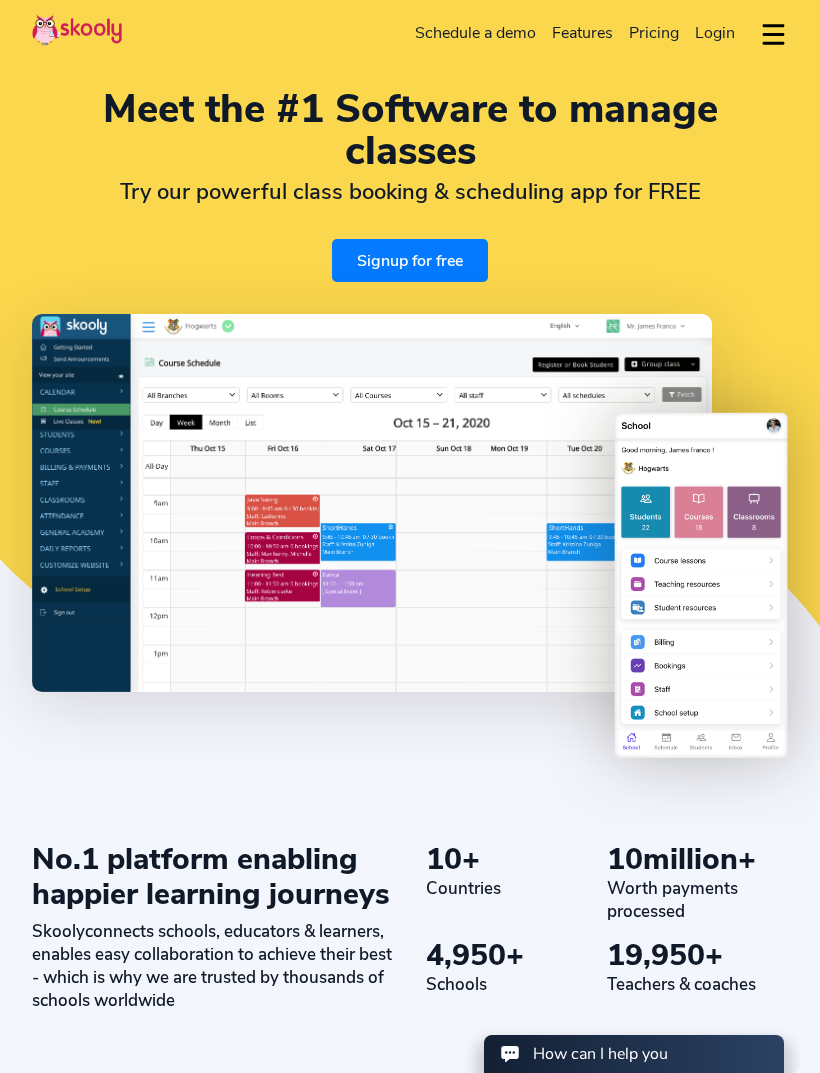 scroll, scrollTop: 0, scrollLeft: 0, axis: both 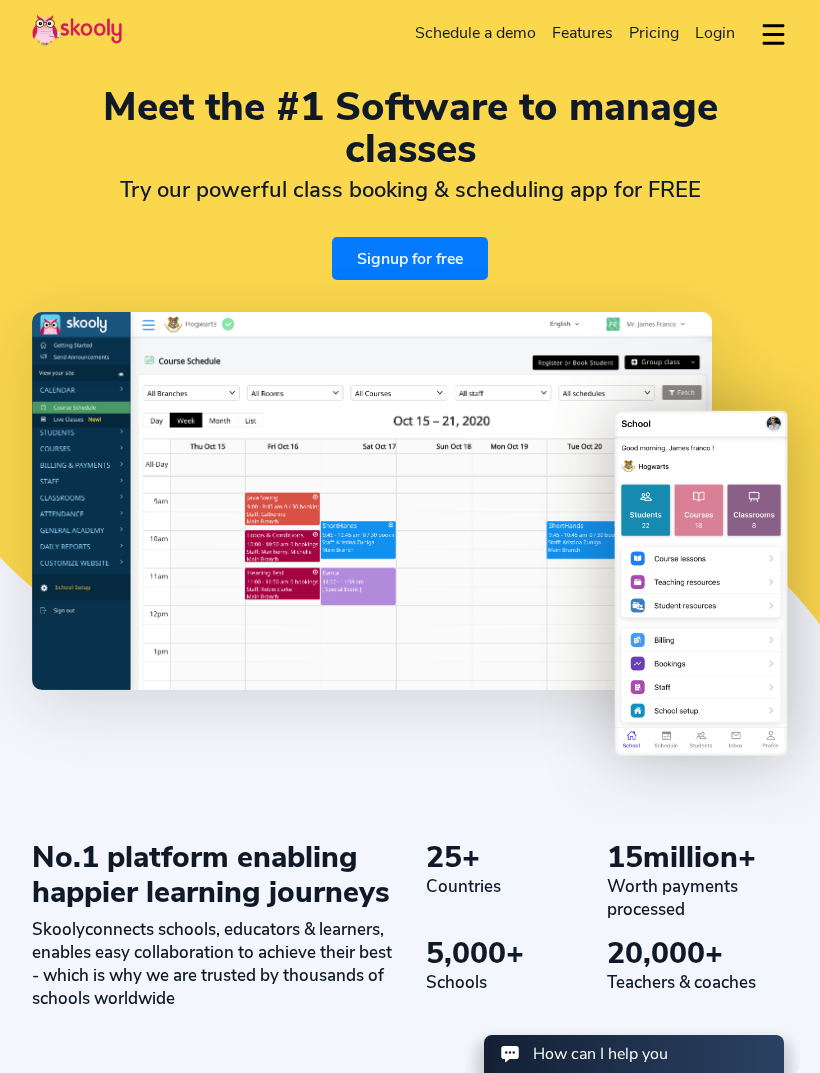 click on "Login" at bounding box center (715, 33) 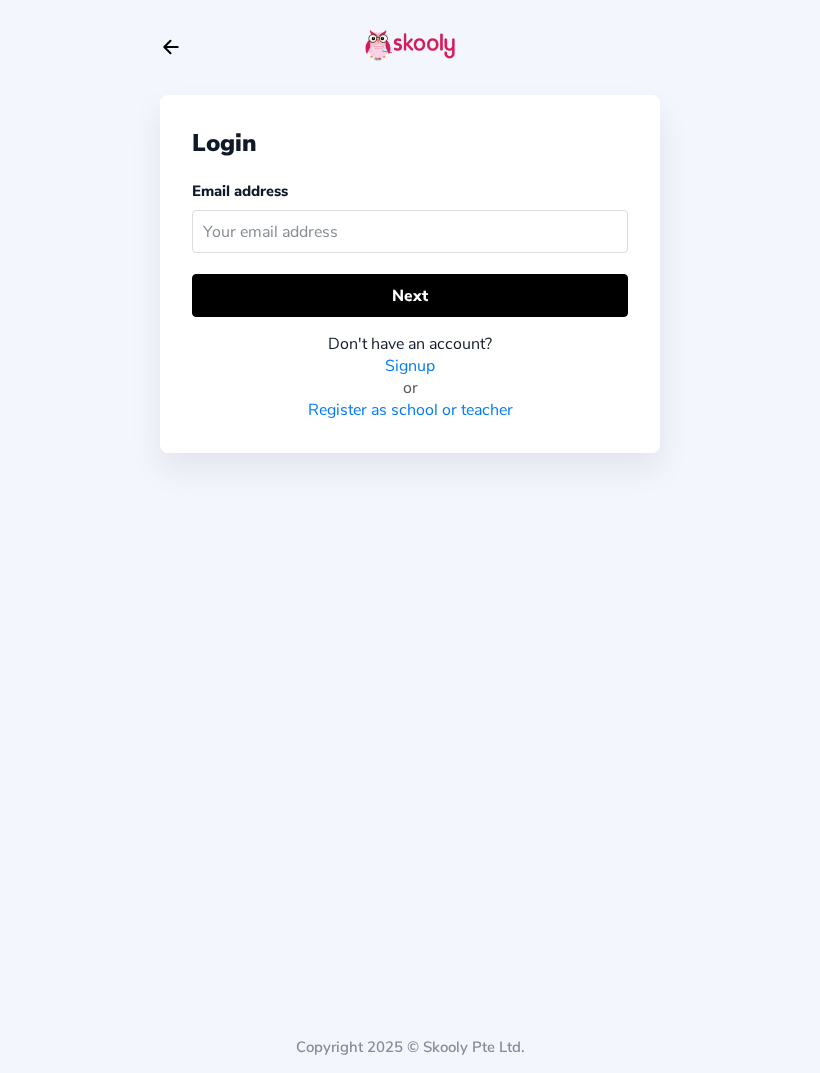 scroll, scrollTop: 0, scrollLeft: 0, axis: both 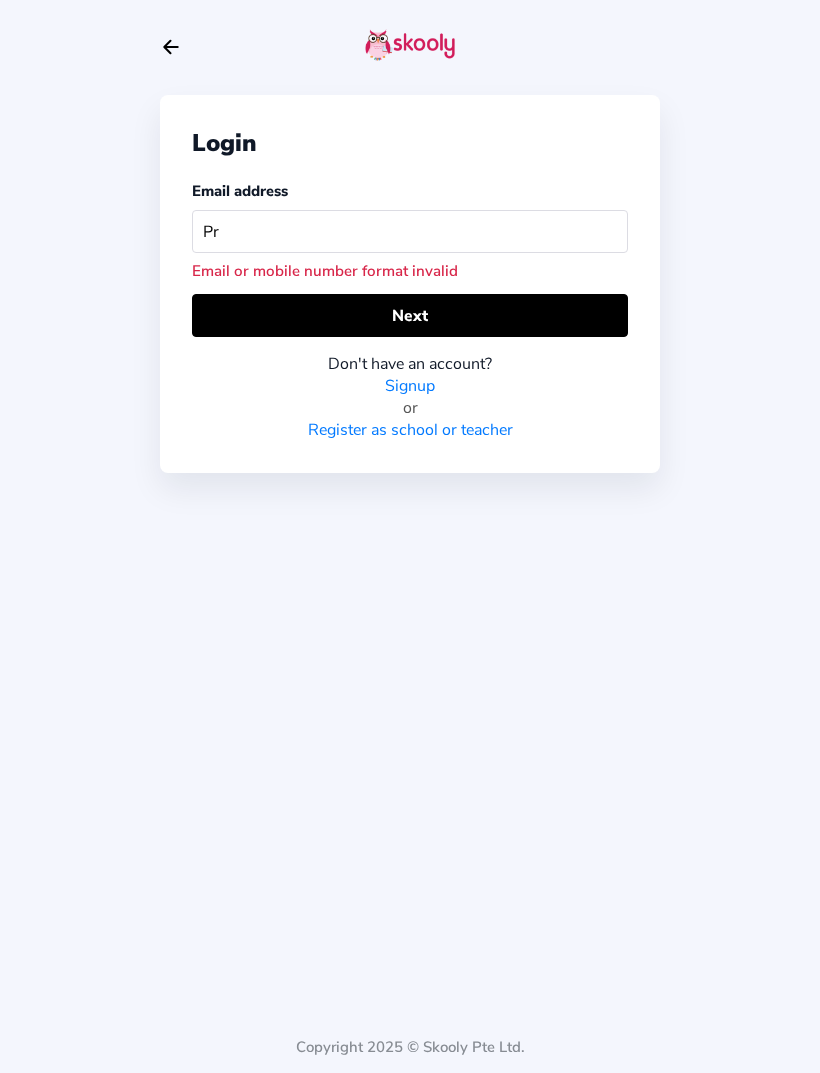 type on "P" 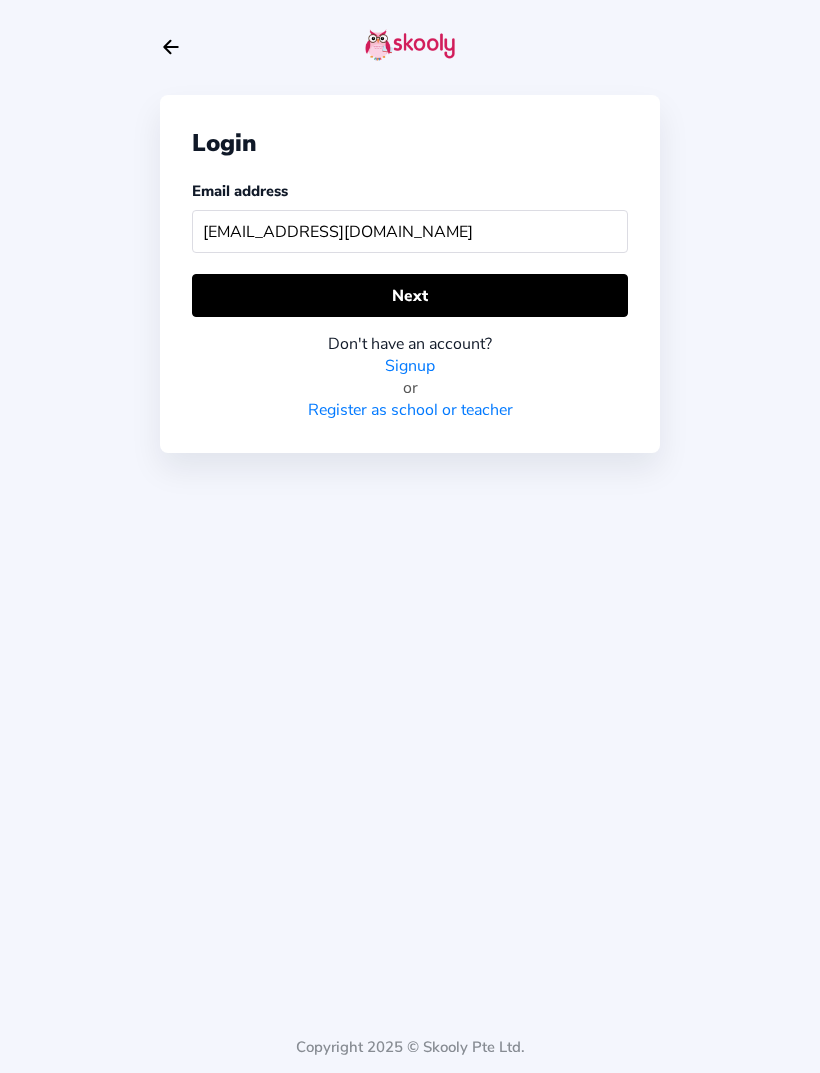 type on "[EMAIL_ADDRESS][DOMAIN_NAME]" 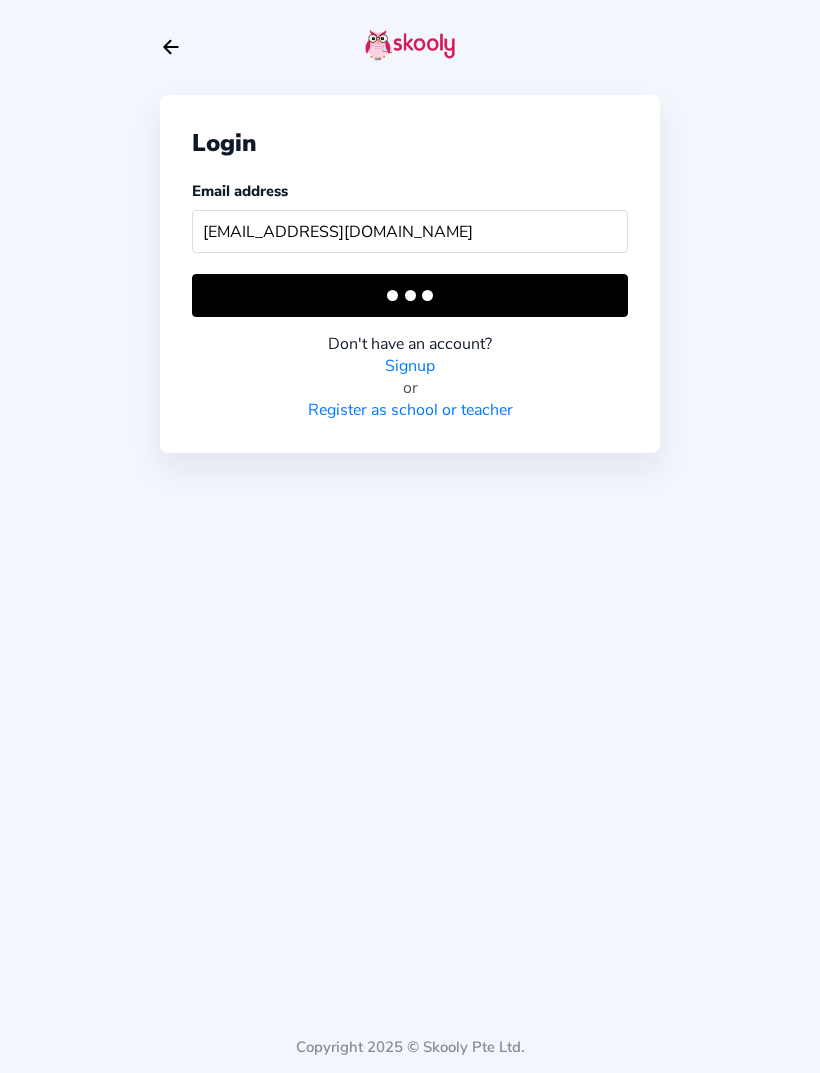click on "Next" 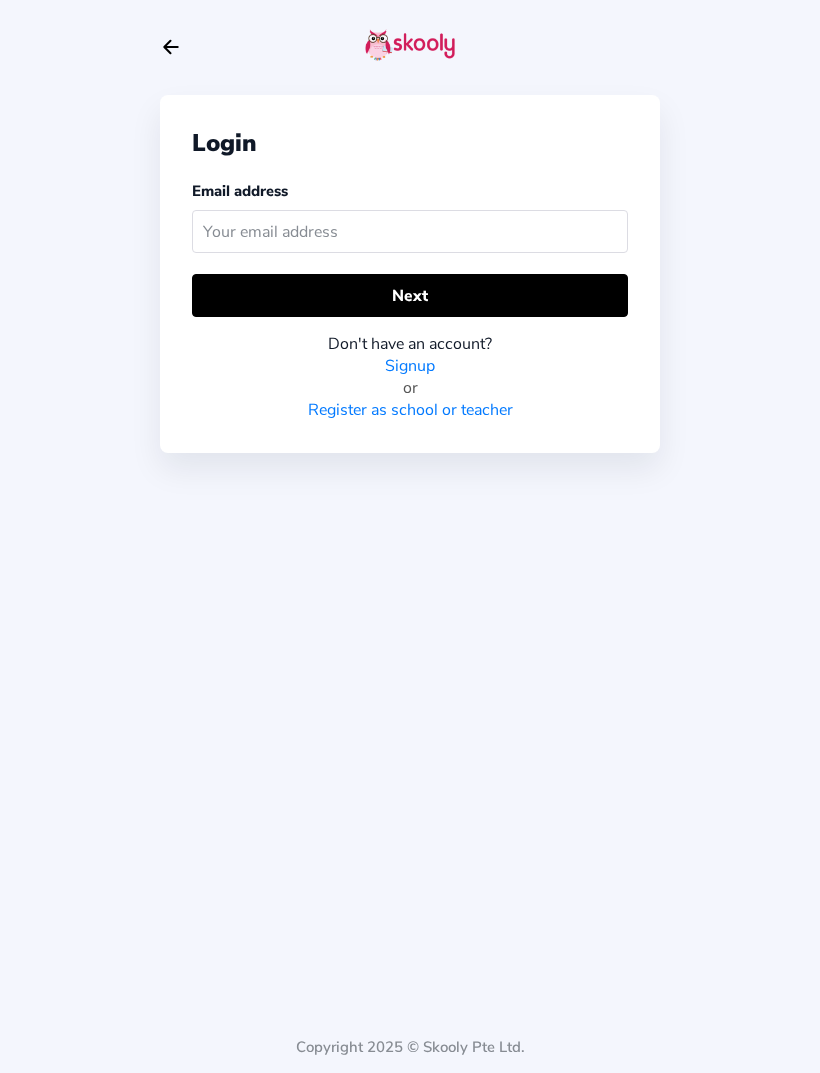 scroll, scrollTop: 0, scrollLeft: 0, axis: both 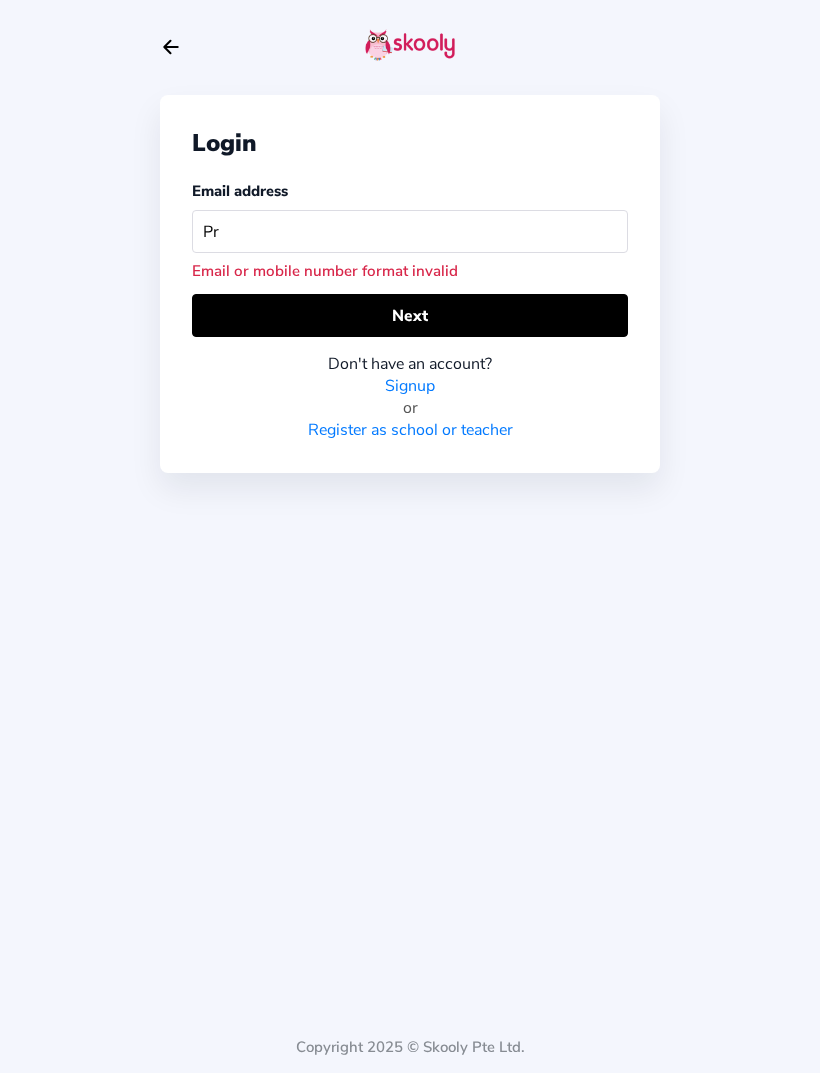 type on "P" 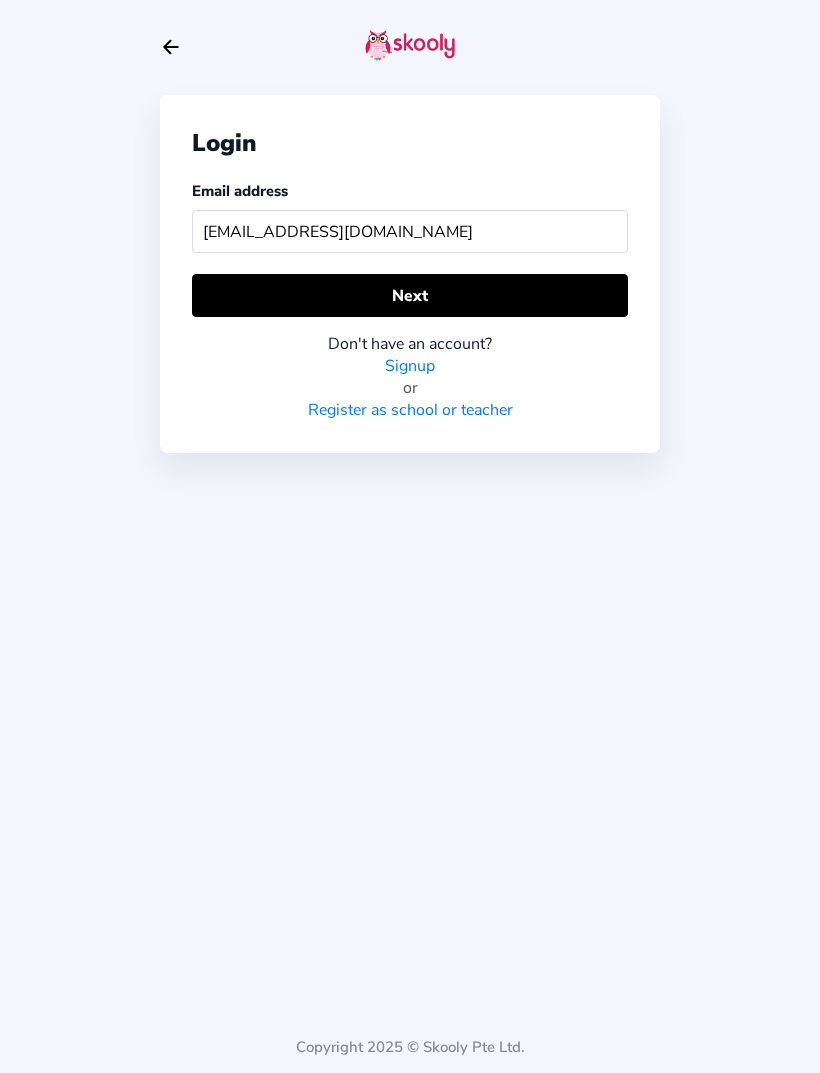 type on "[EMAIL_ADDRESS][DOMAIN_NAME]" 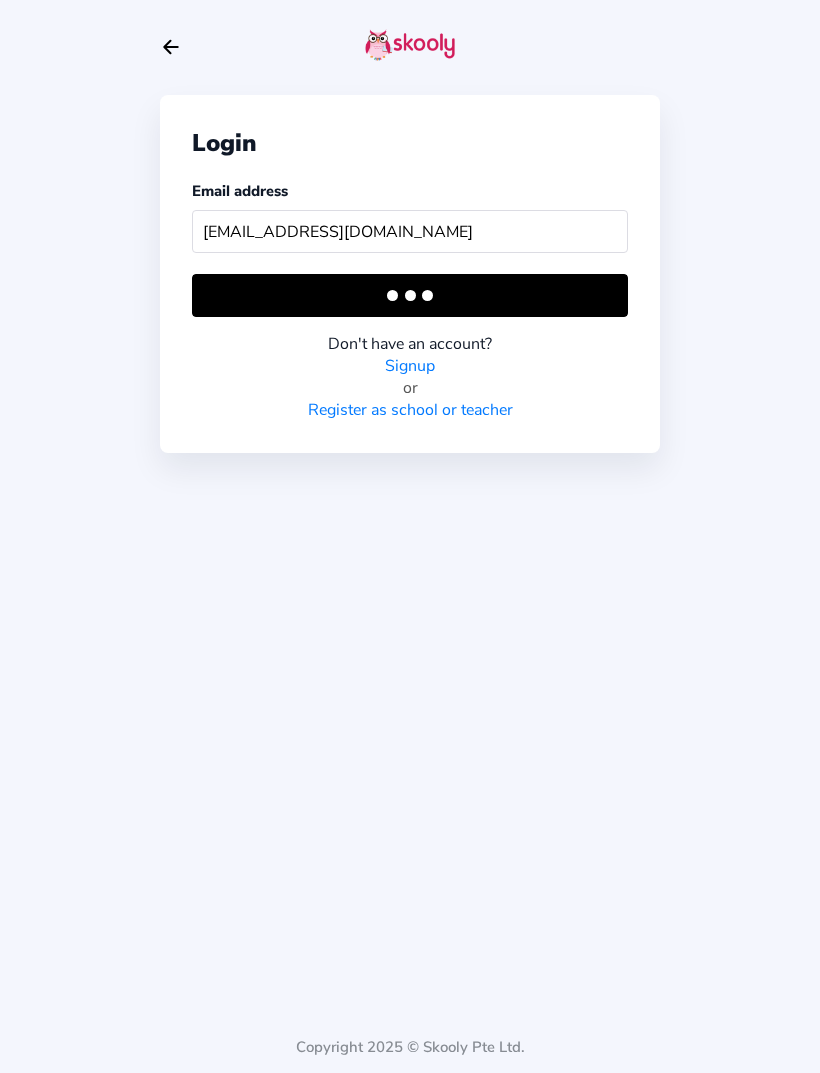 click on "Next" 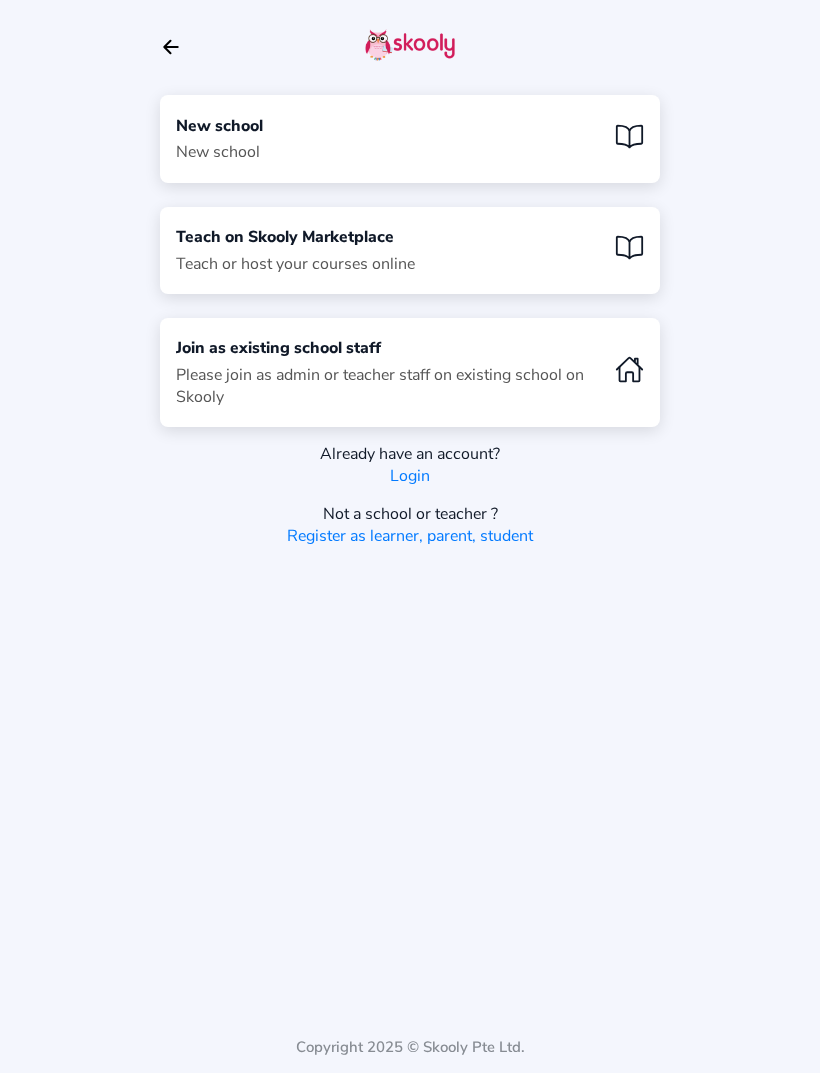 click 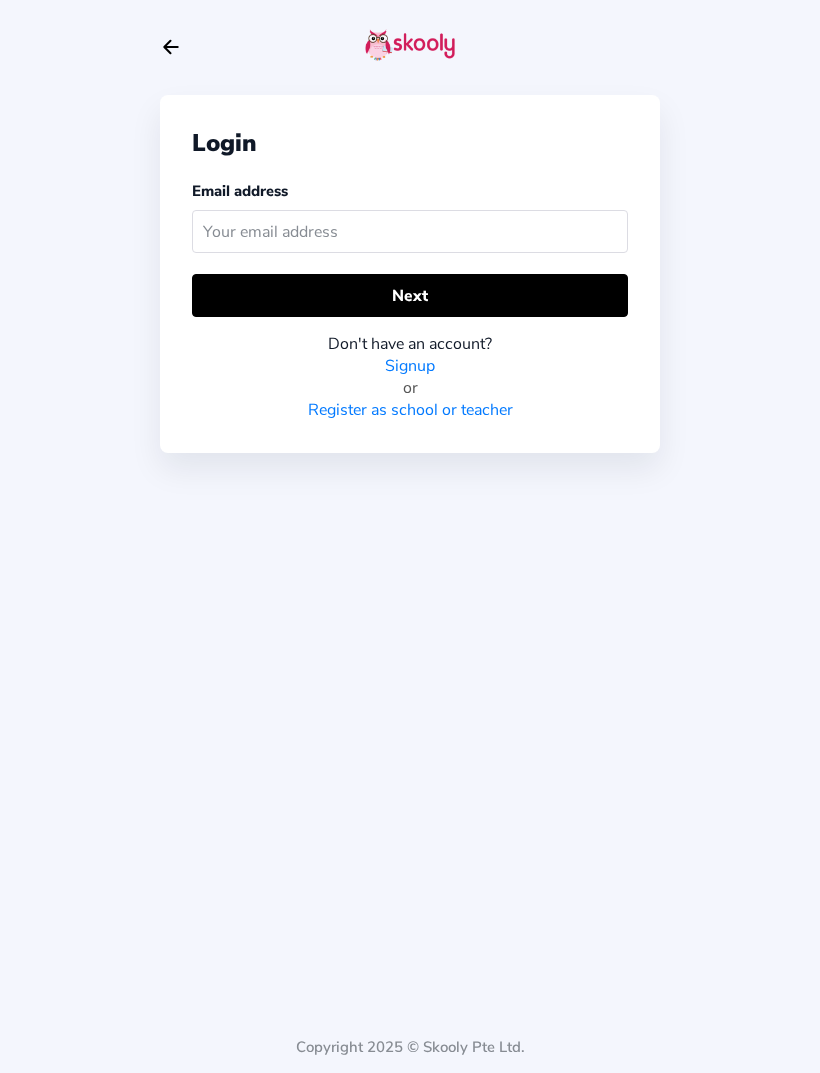 click 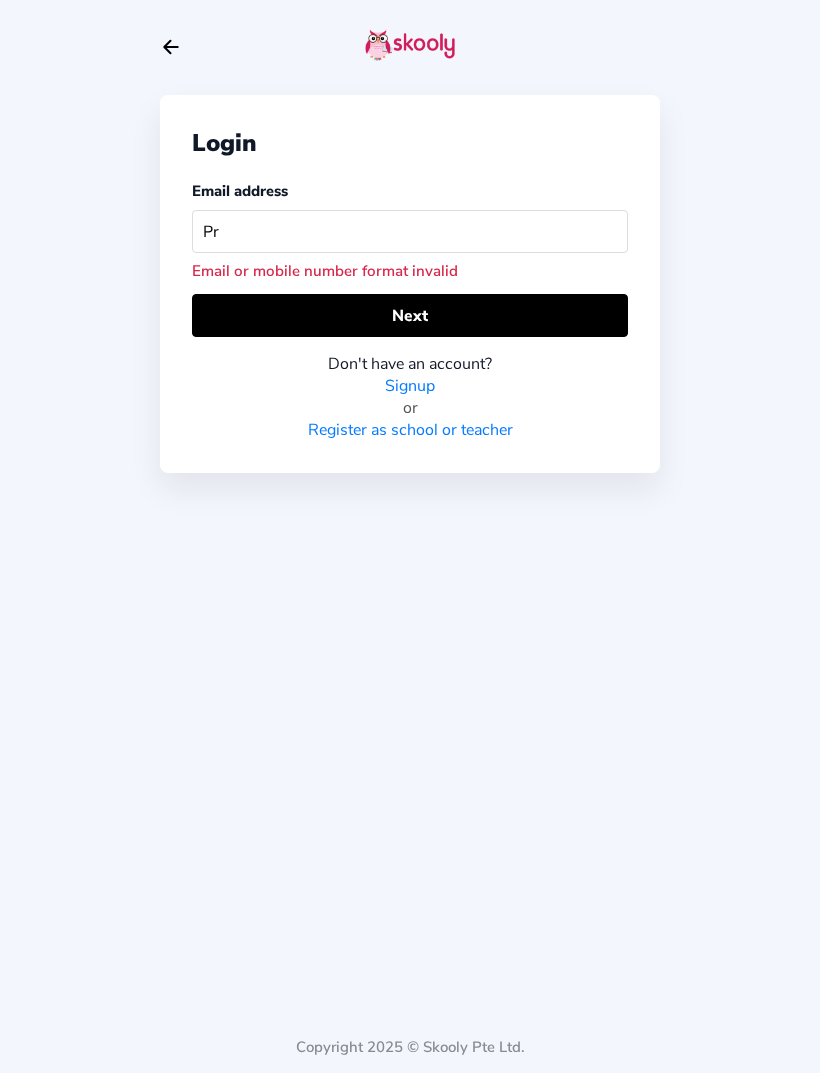 type on "P" 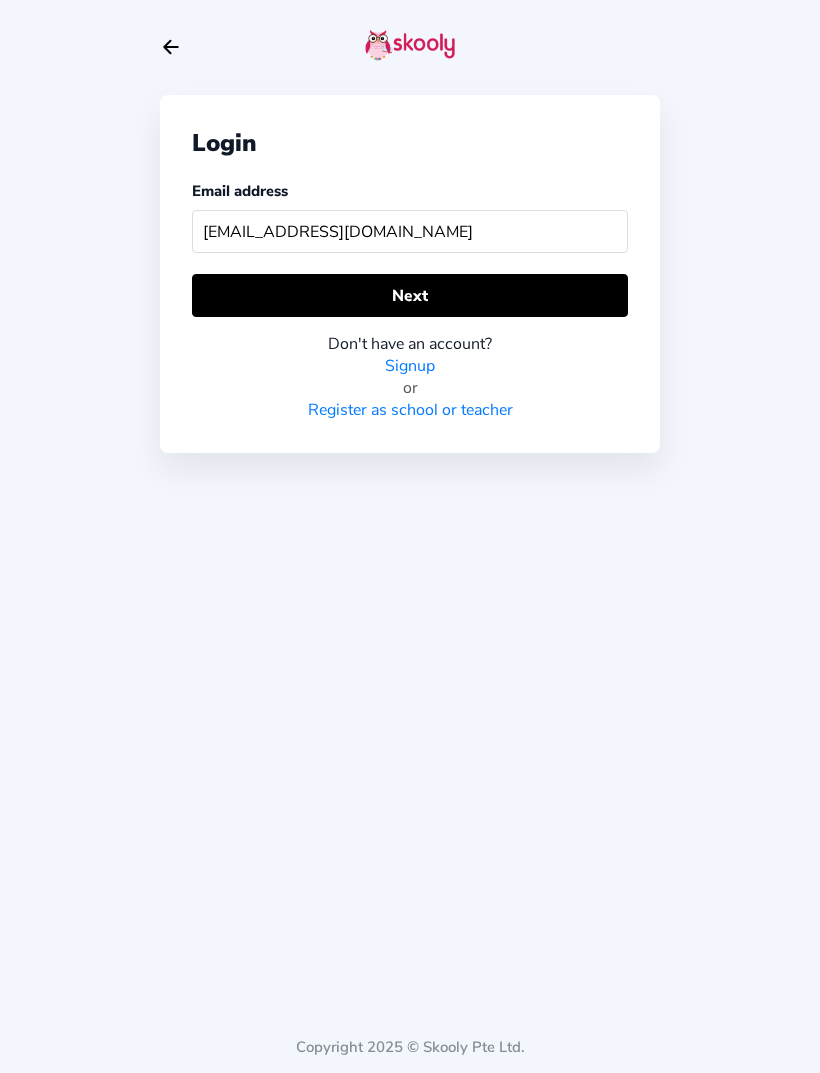 type on "[EMAIL_ADDRESS][DOMAIN_NAME]" 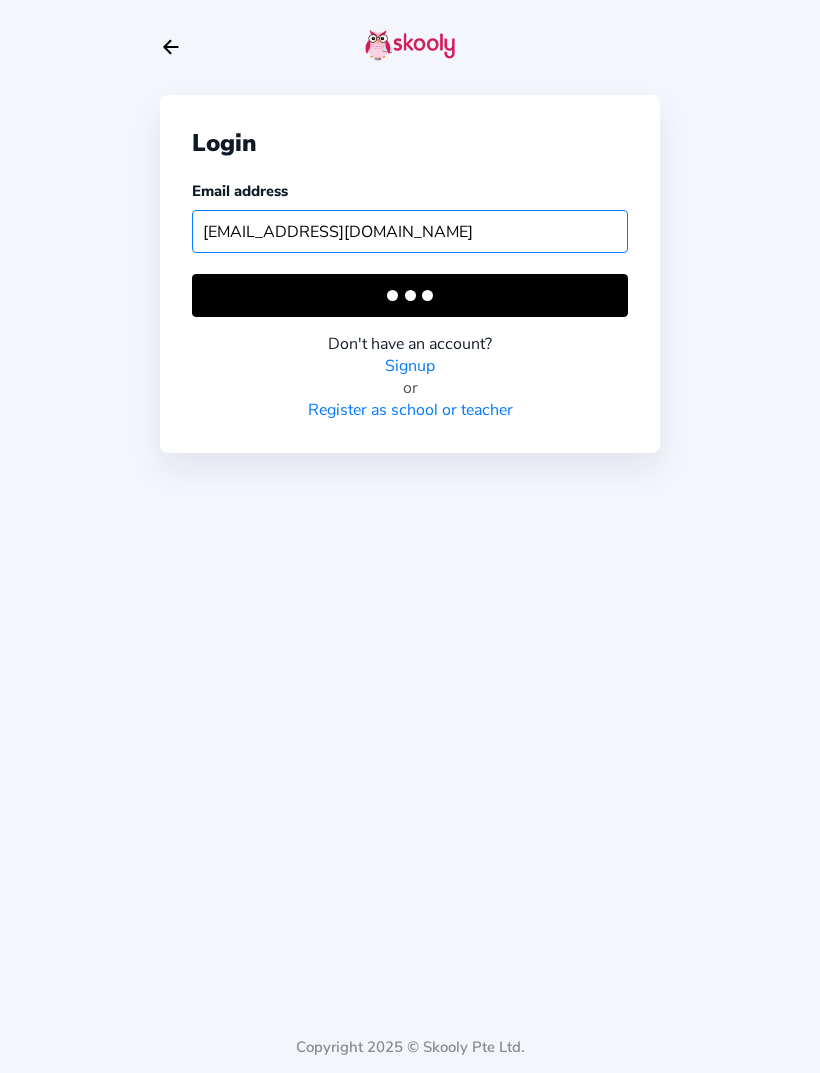 click on "[EMAIL_ADDRESS][DOMAIN_NAME]" 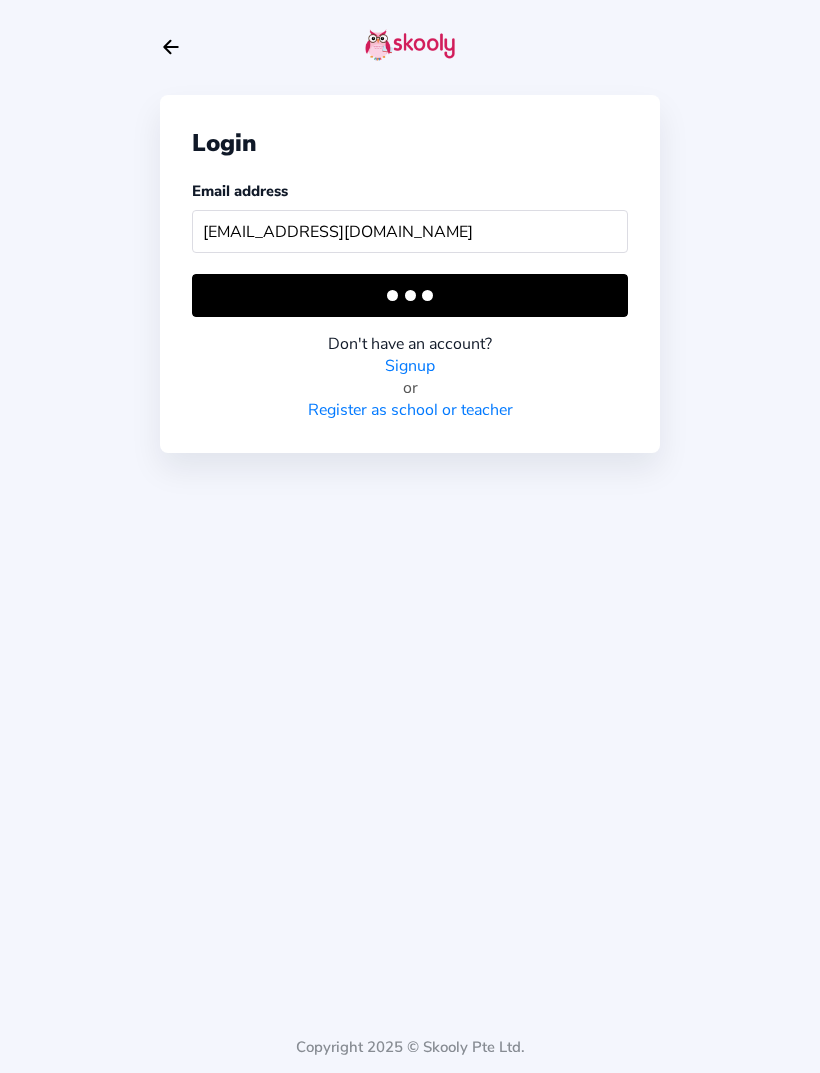 click on "Next" 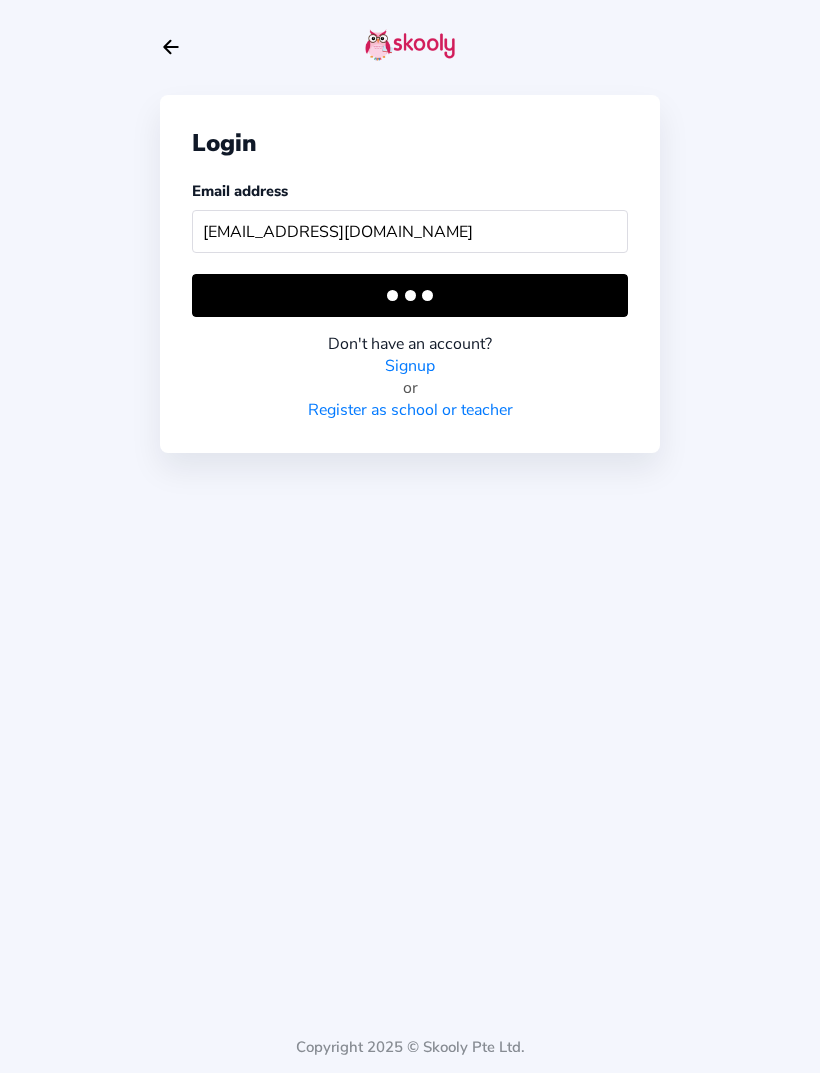 click on "Register as school or teacher" 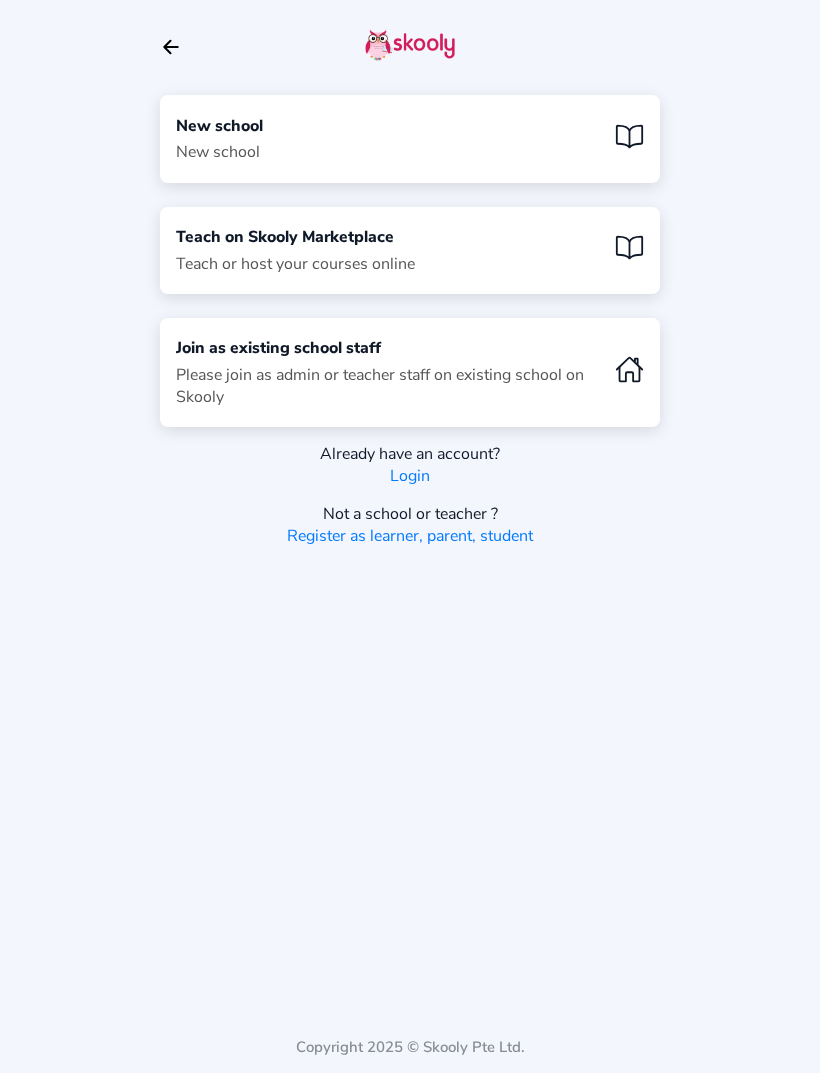 click on "New school" 